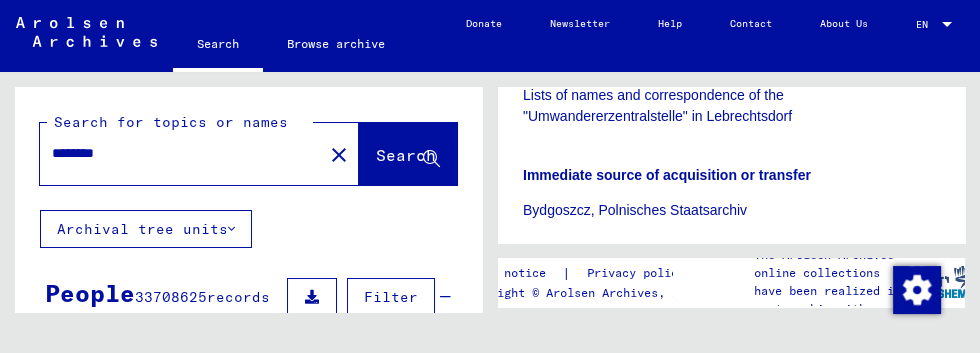 scroll, scrollTop: 0, scrollLeft: 0, axis: both 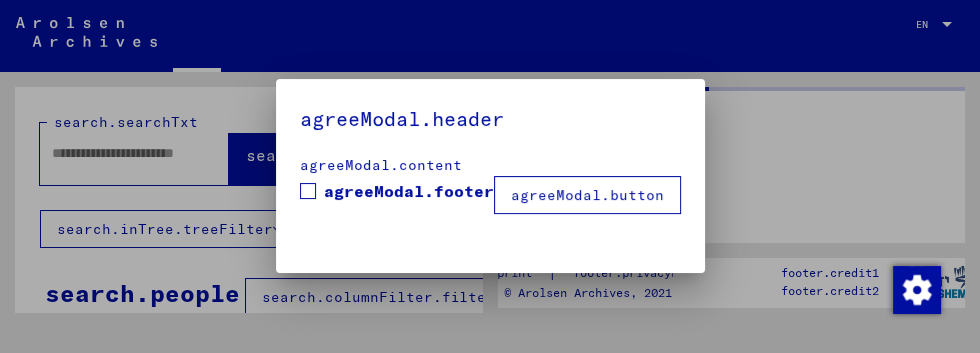 type on "********" 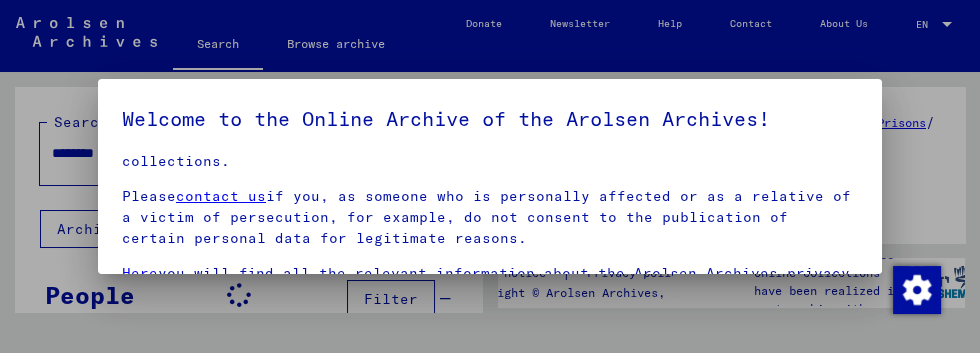 scroll, scrollTop: 318, scrollLeft: 0, axis: vertical 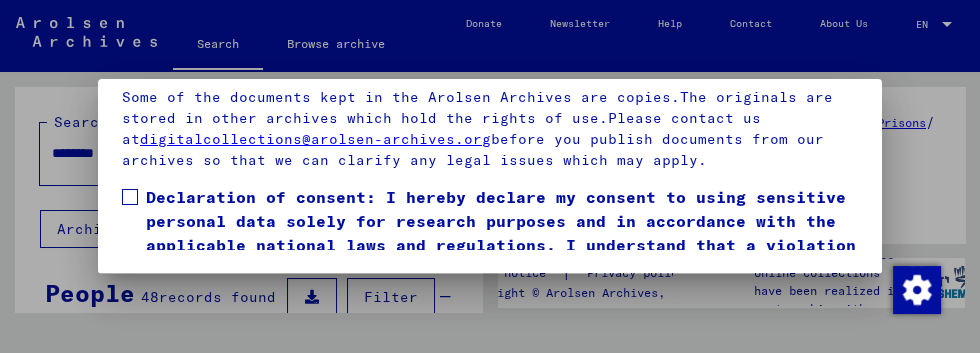 click on "Our  terms of use  were established by the international commission, which is the highest governing body of the Arolsen Archives, and do not correspond to German or other national archive law. Please note that this portal on victims of Nazi persecution contains sensitive data on identified and identifiable persons.As a user of this portal, you are personally responsible for respecting privacy rights and other laws, the interests of third parties and other persons concerned, and generally recognized practices relating to personal data.The Arolsen Archives cannot be held responsible for publications of third parties published through the use of its collections. Please  contact us  if you, as someone who is personally affected or as a relative of a victim of persecution, for example, do not consent to the publication of certain personal data for legitimate reasons. Here  you will find all the relevant information about the Arolsen Archives privacy policy. digitalcollections@example.com   I agree" at bounding box center (490, 134) 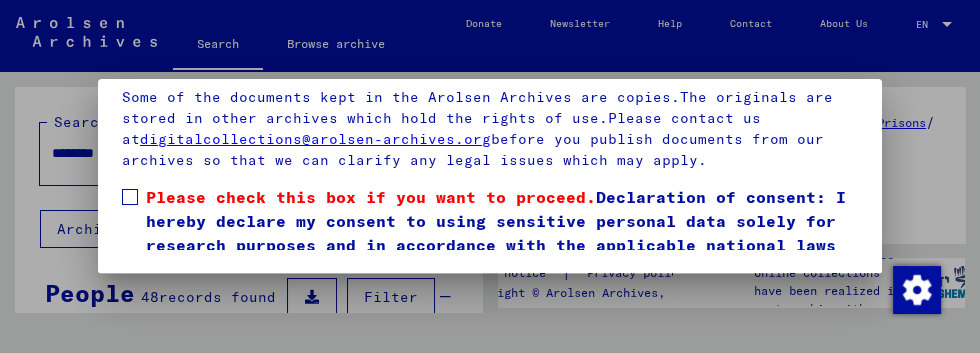 scroll, scrollTop: 319, scrollLeft: 0, axis: vertical 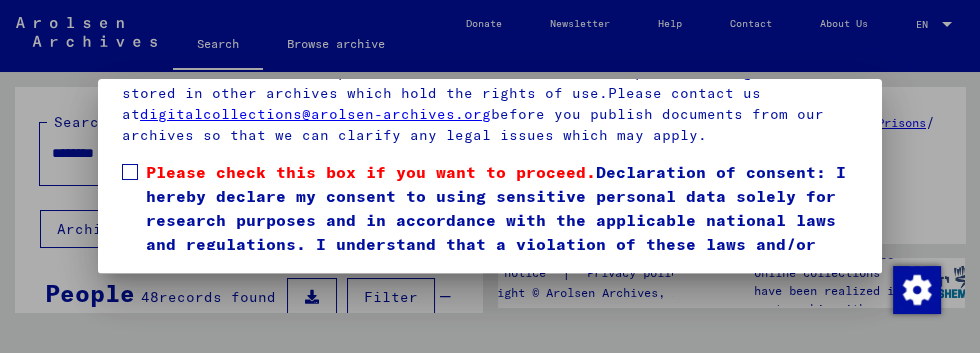 click on "I agree" at bounding box center [170, 309] 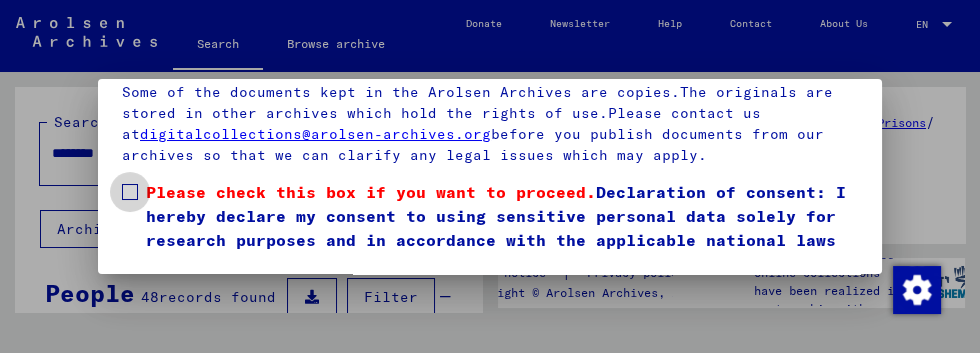 click at bounding box center (130, 192) 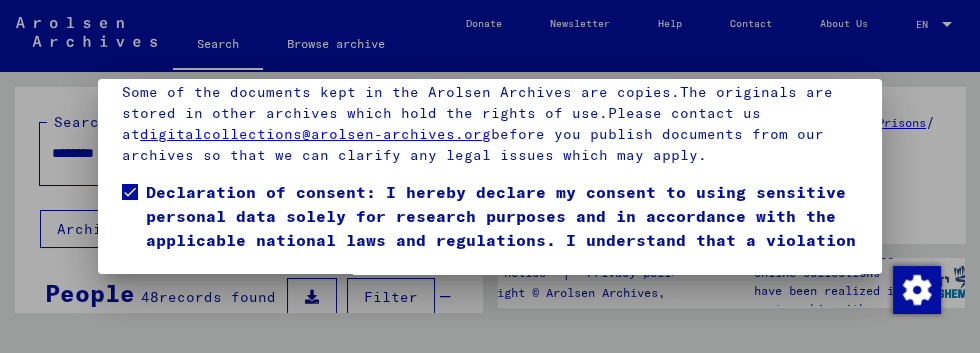 scroll, scrollTop: 319, scrollLeft: 0, axis: vertical 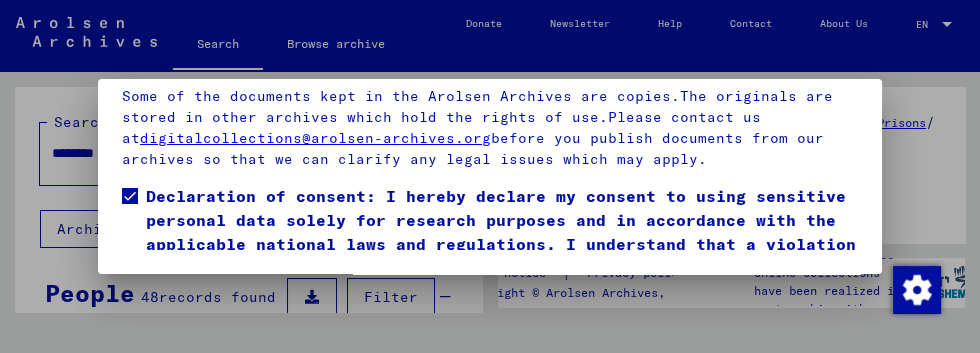 click on "I agree" at bounding box center (170, 309) 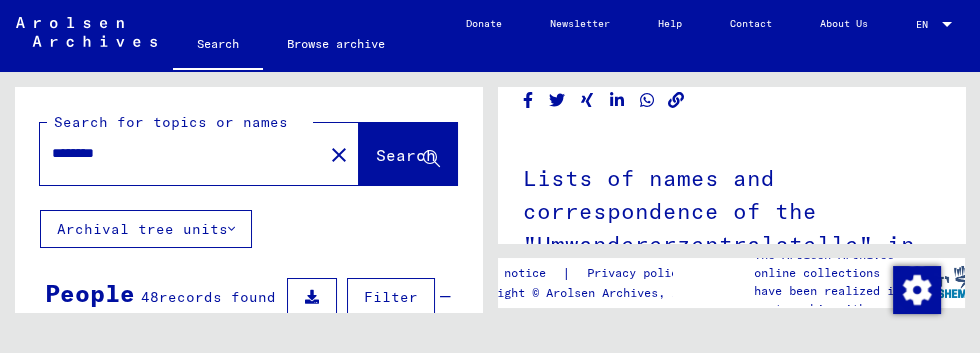 scroll, scrollTop: 72, scrollLeft: 0, axis: vertical 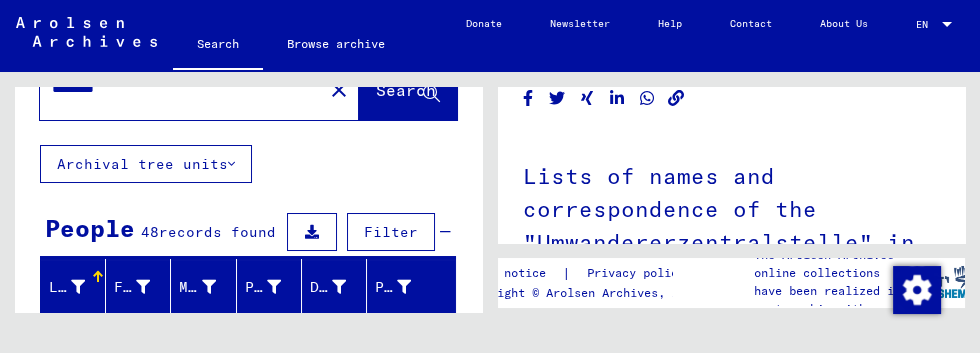 click on "close" 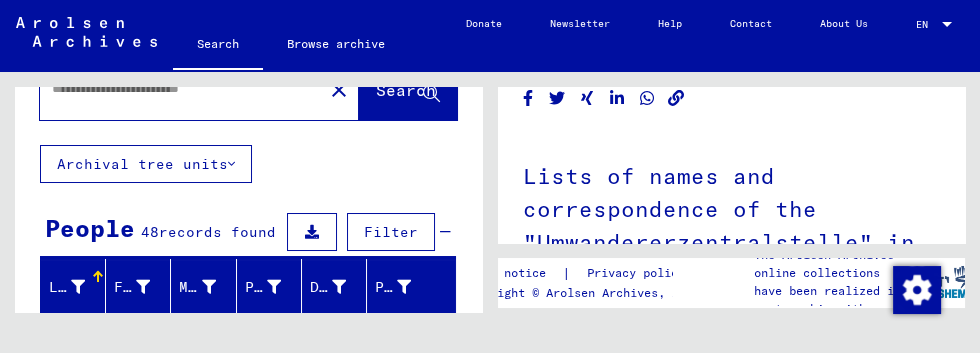 scroll, scrollTop: 0, scrollLeft: 0, axis: both 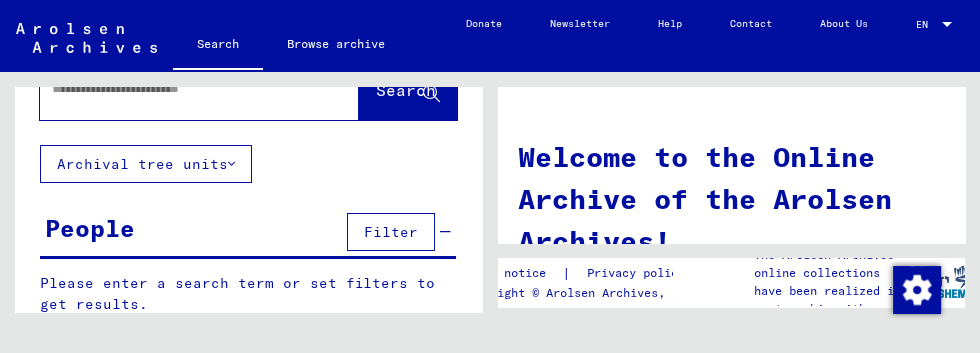 click at bounding box center (175, 88) 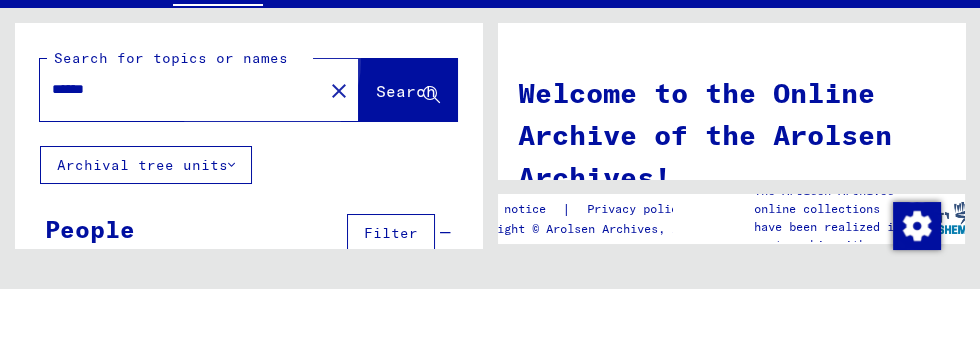type on "******" 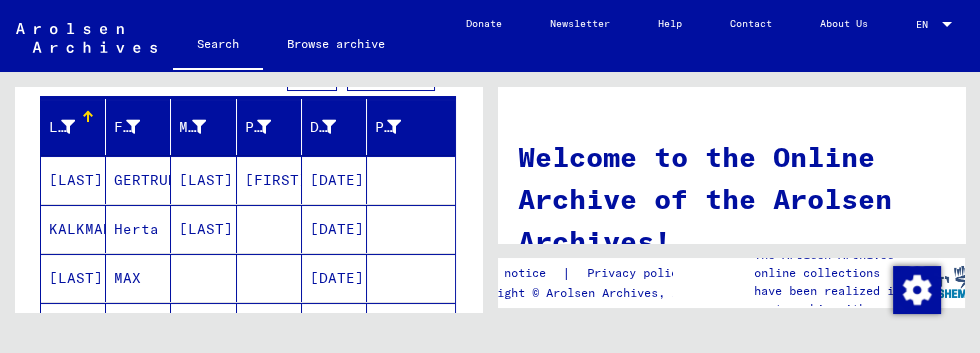 scroll, scrollTop: 225, scrollLeft: 0, axis: vertical 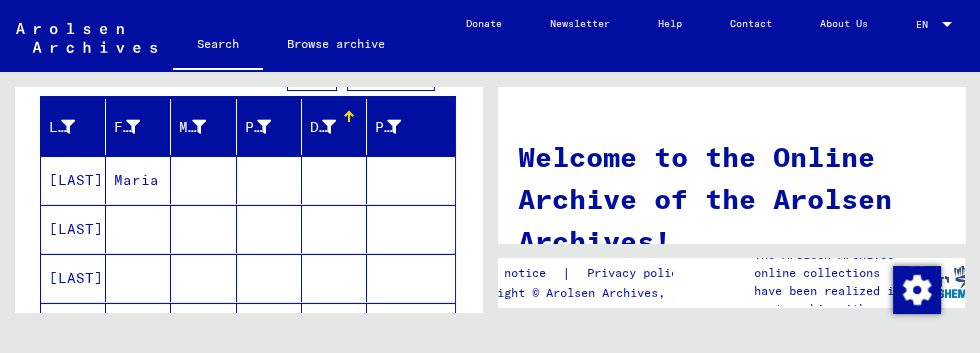 click at bounding box center [329, 127] 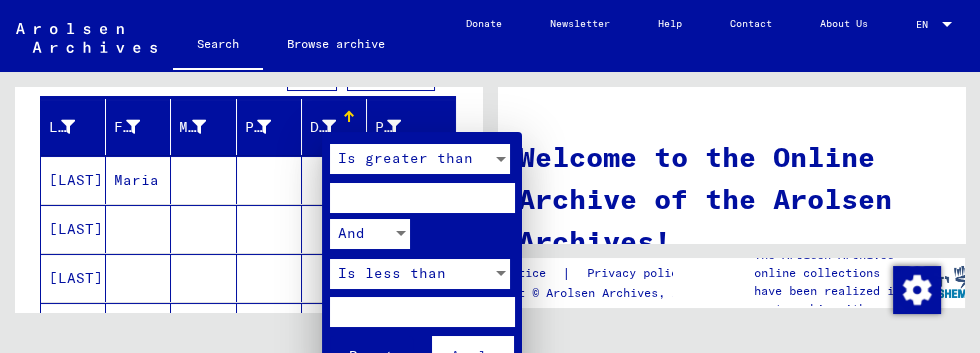 click at bounding box center [490, 176] 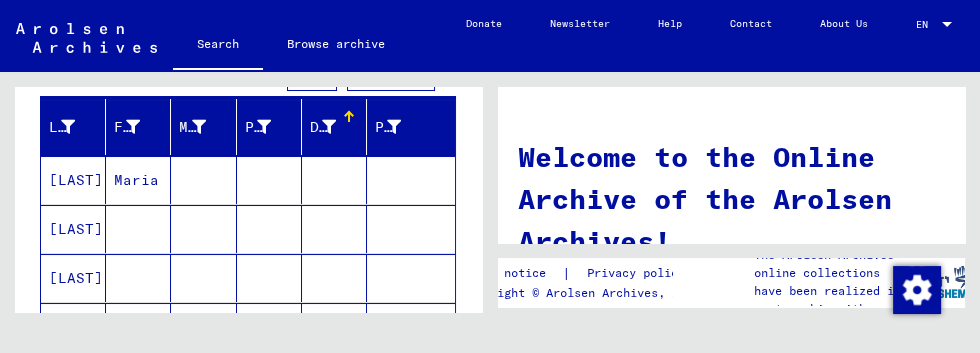 click on "Date of Birth" at bounding box center (323, 127) 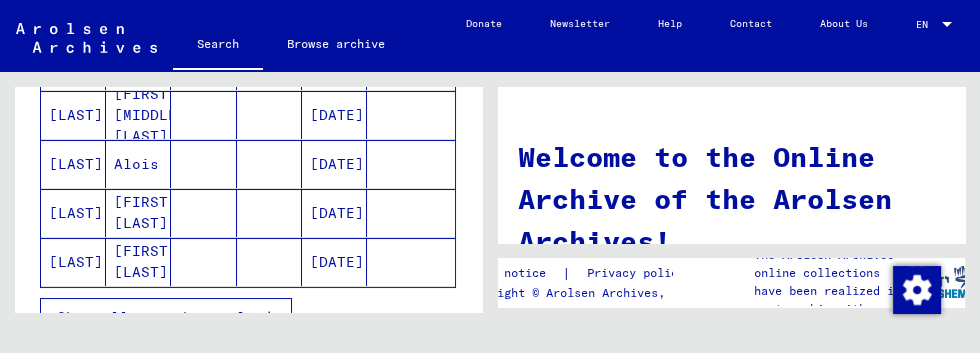 scroll, scrollTop: 333, scrollLeft: 0, axis: vertical 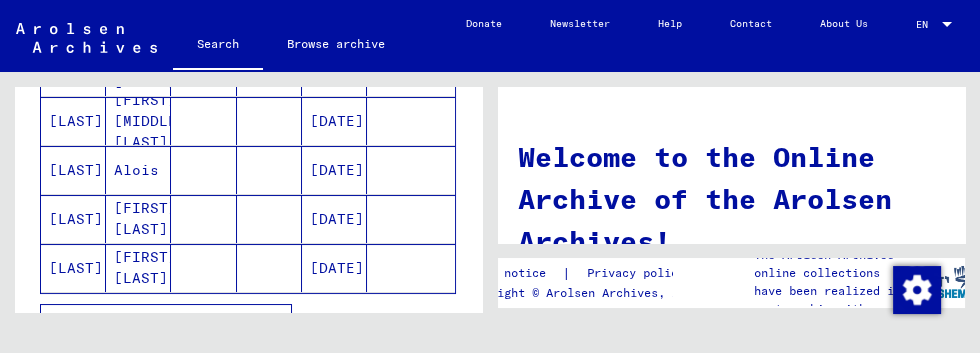 click on "Show all search results" at bounding box center [160, 323] 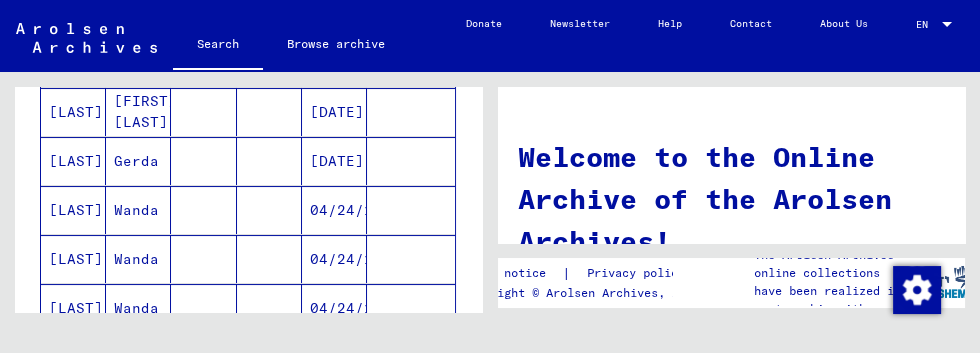click at bounding box center (203, 259) 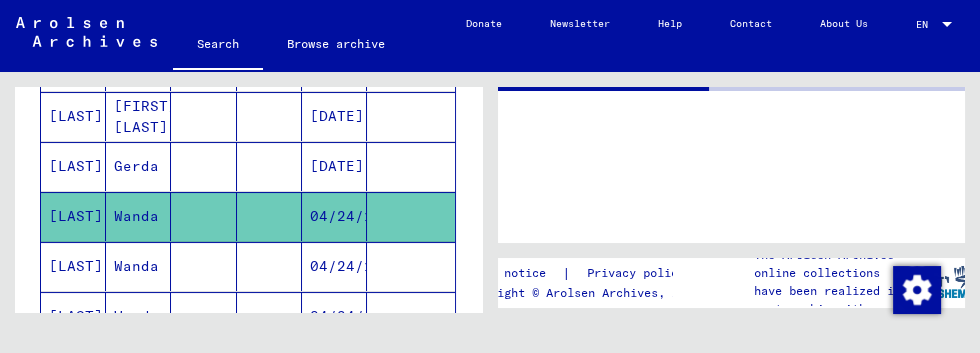 scroll, scrollTop: 493, scrollLeft: 0, axis: vertical 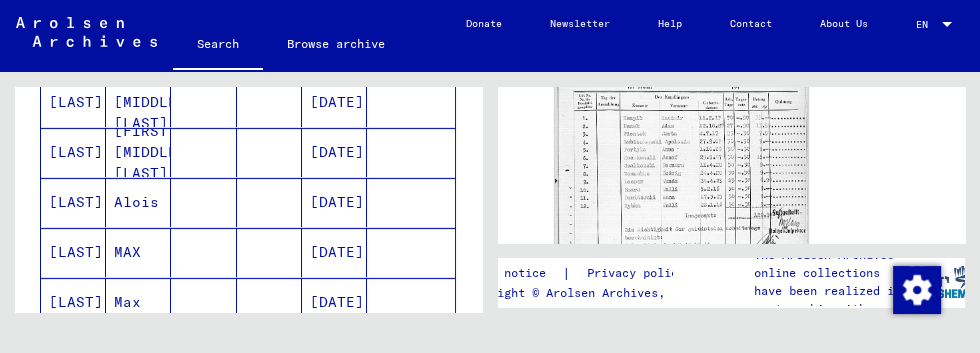 click at bounding box center (203, 302) 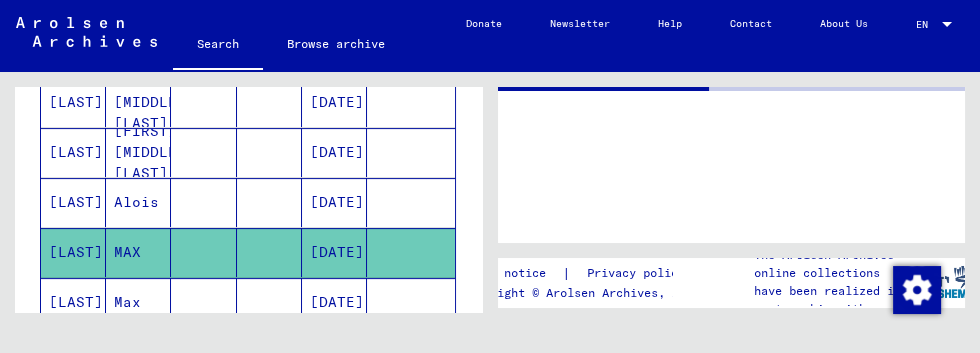 scroll, scrollTop: 0, scrollLeft: 0, axis: both 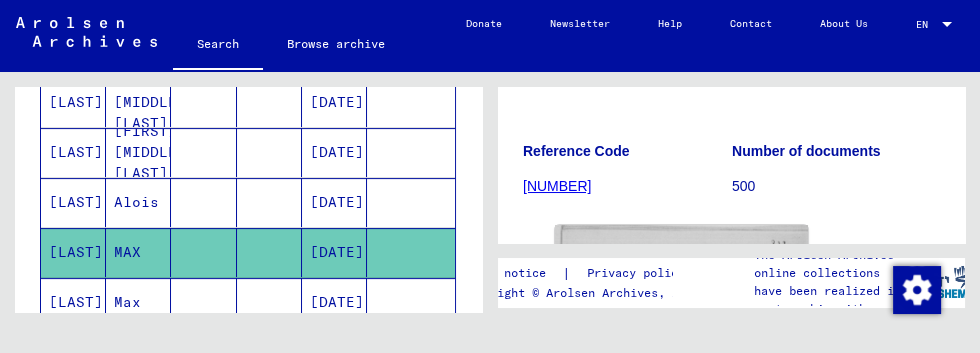 click on "[DATE]" 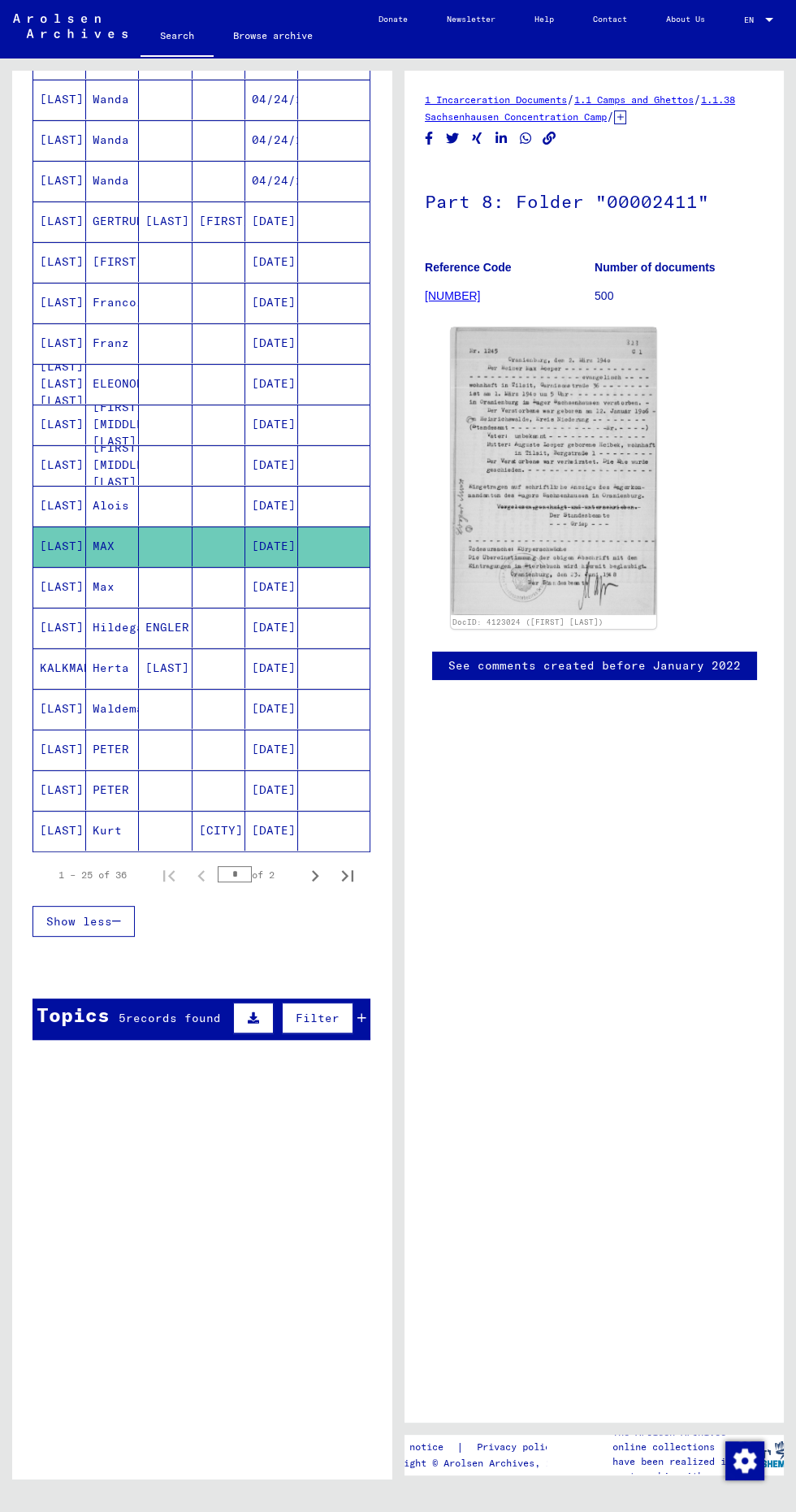 scroll, scrollTop: 309, scrollLeft: 0, axis: vertical 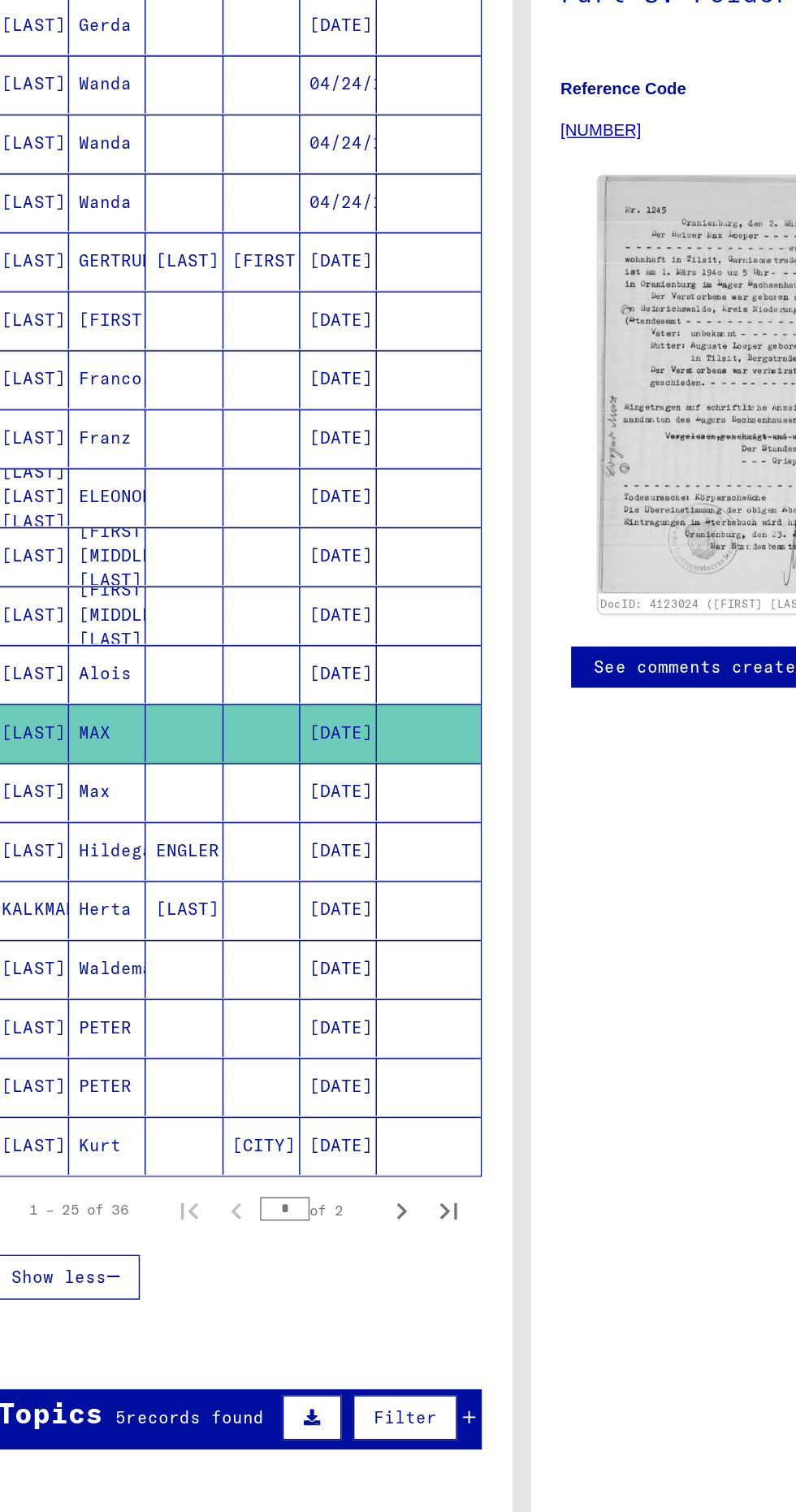 click on "[DATE]" at bounding box center (271, 792) 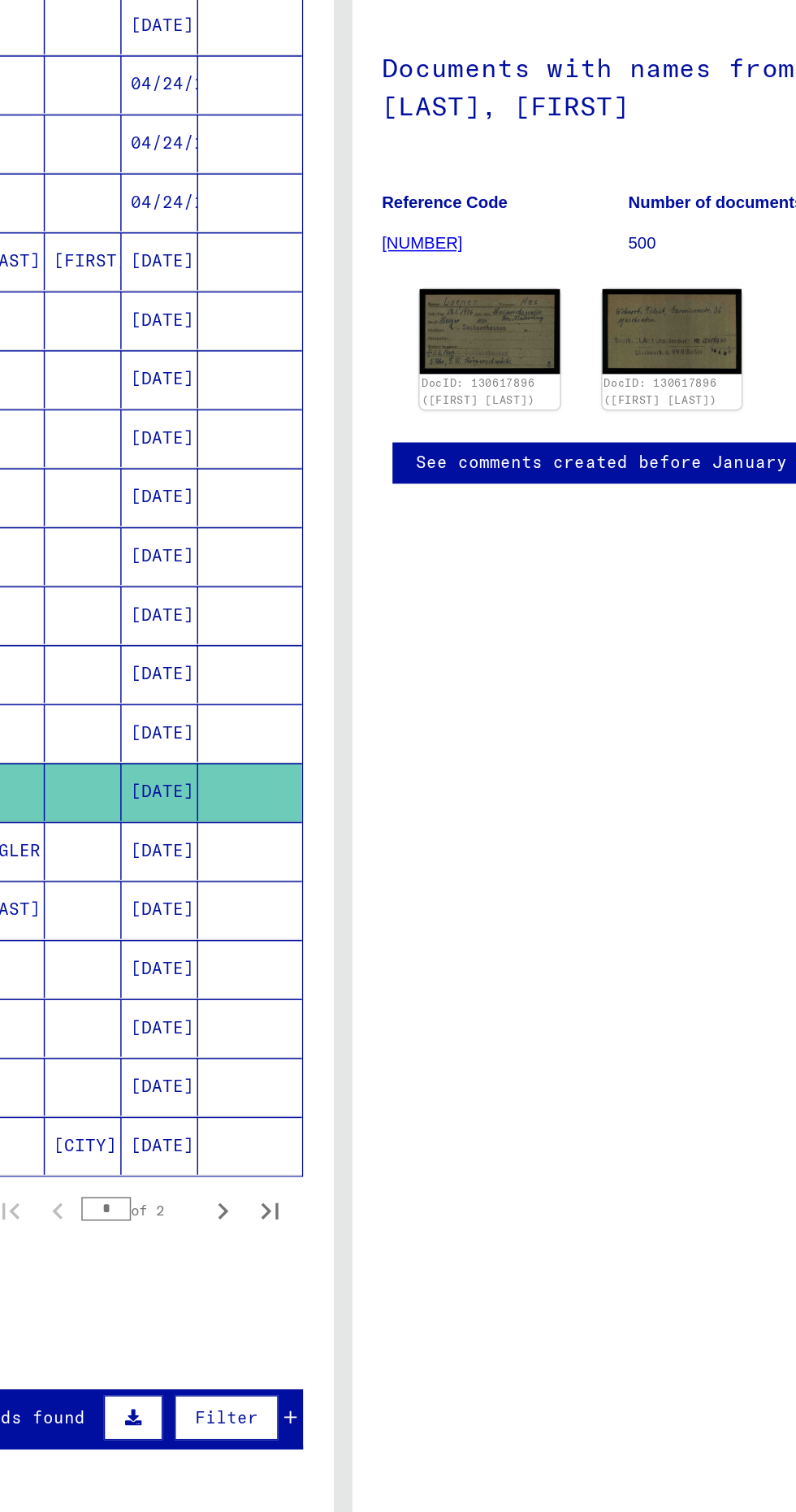 scroll, scrollTop: 0, scrollLeft: 0, axis: both 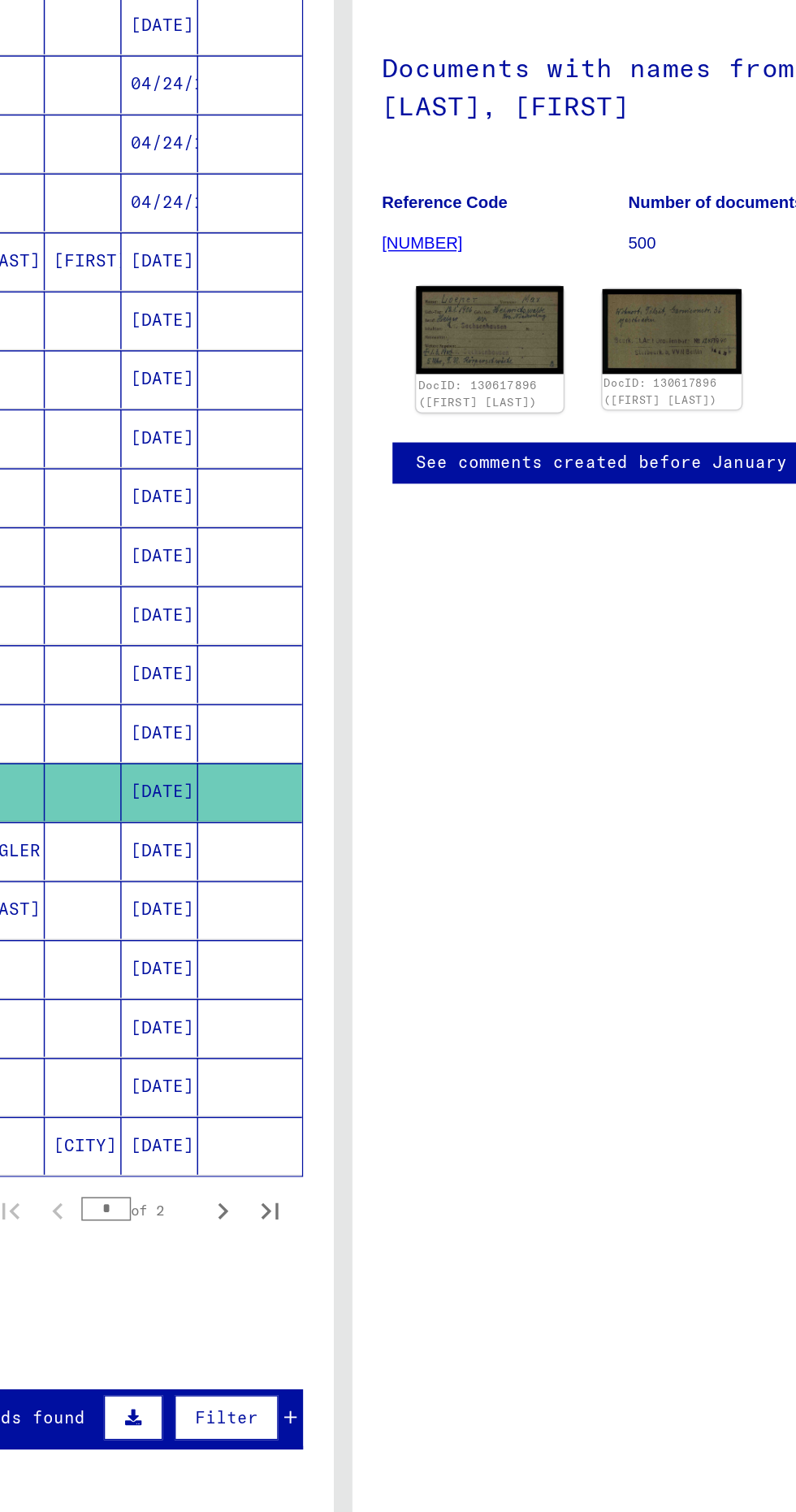 click 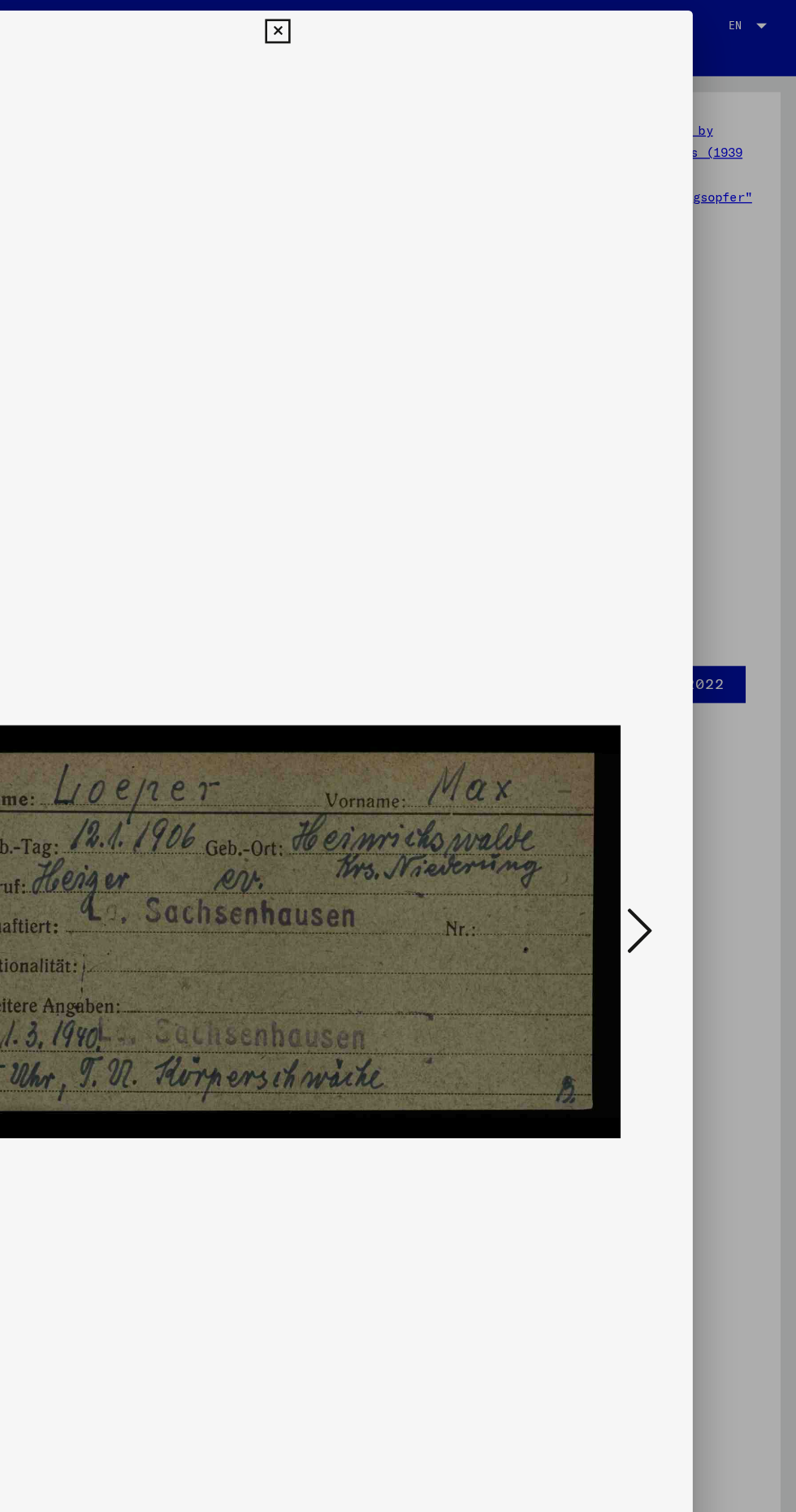 click at bounding box center [397, 24] 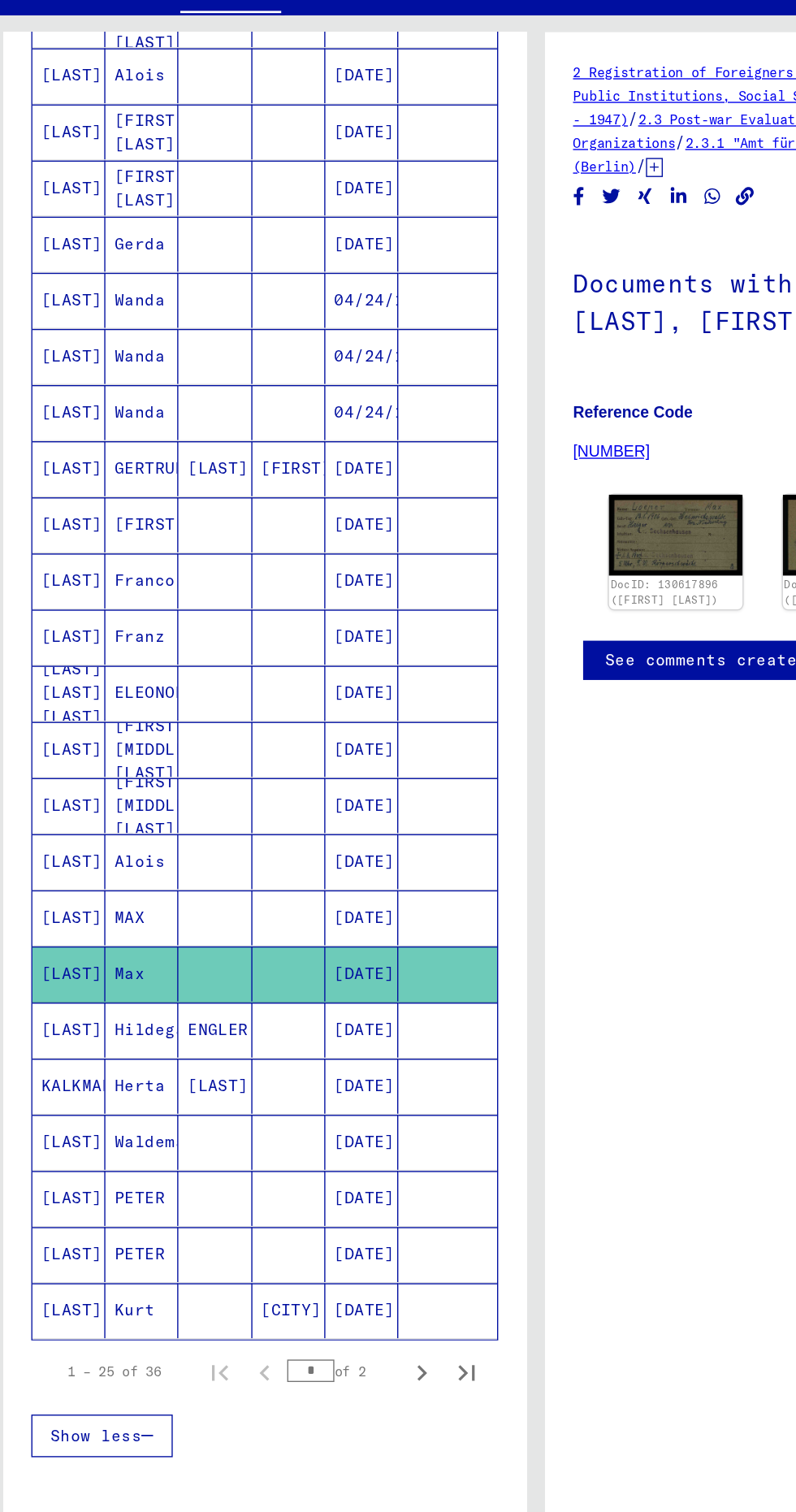 scroll, scrollTop: 2, scrollLeft: 0, axis: vertical 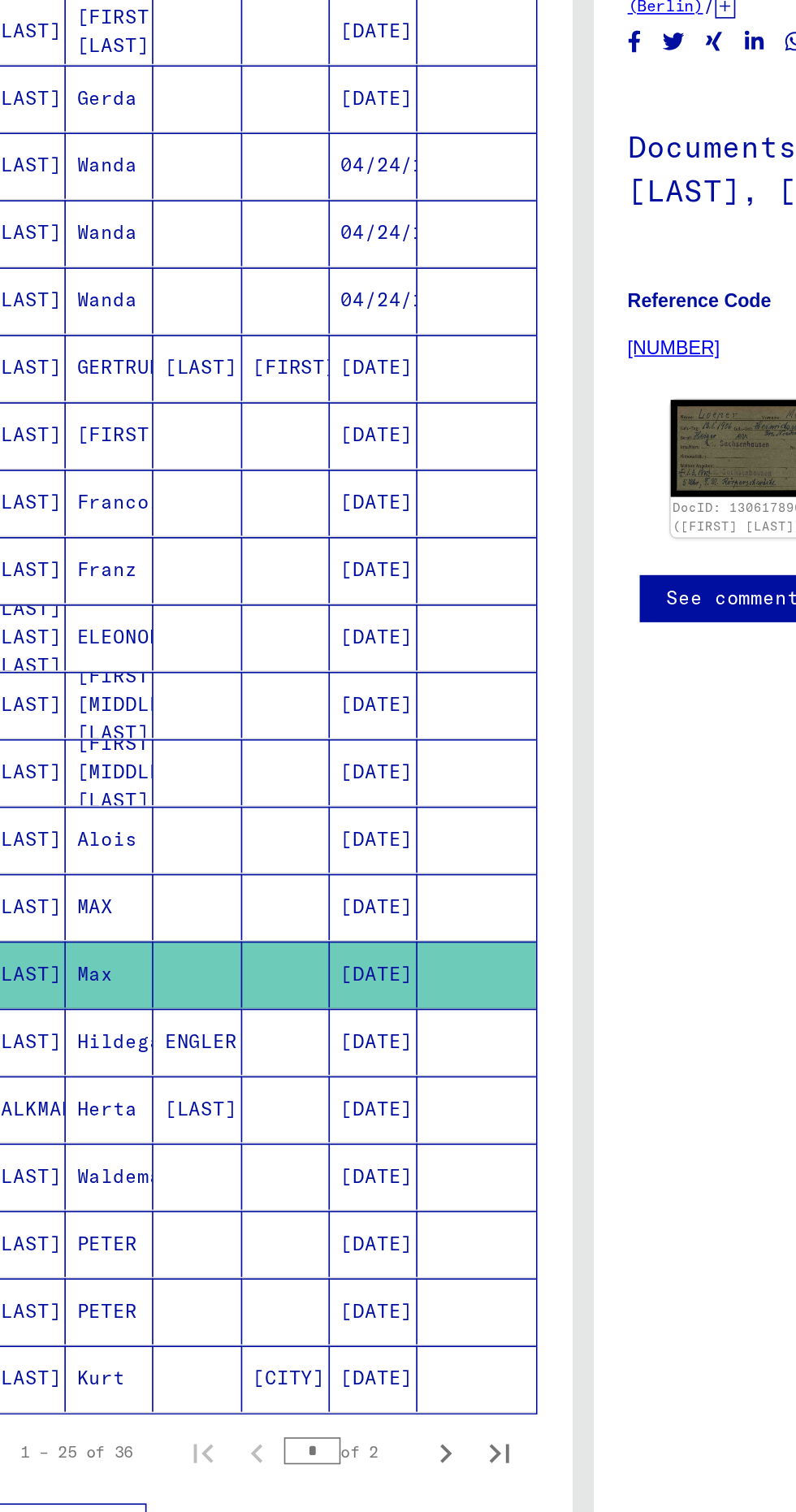 click on "MAX" at bounding box center (112, 752) 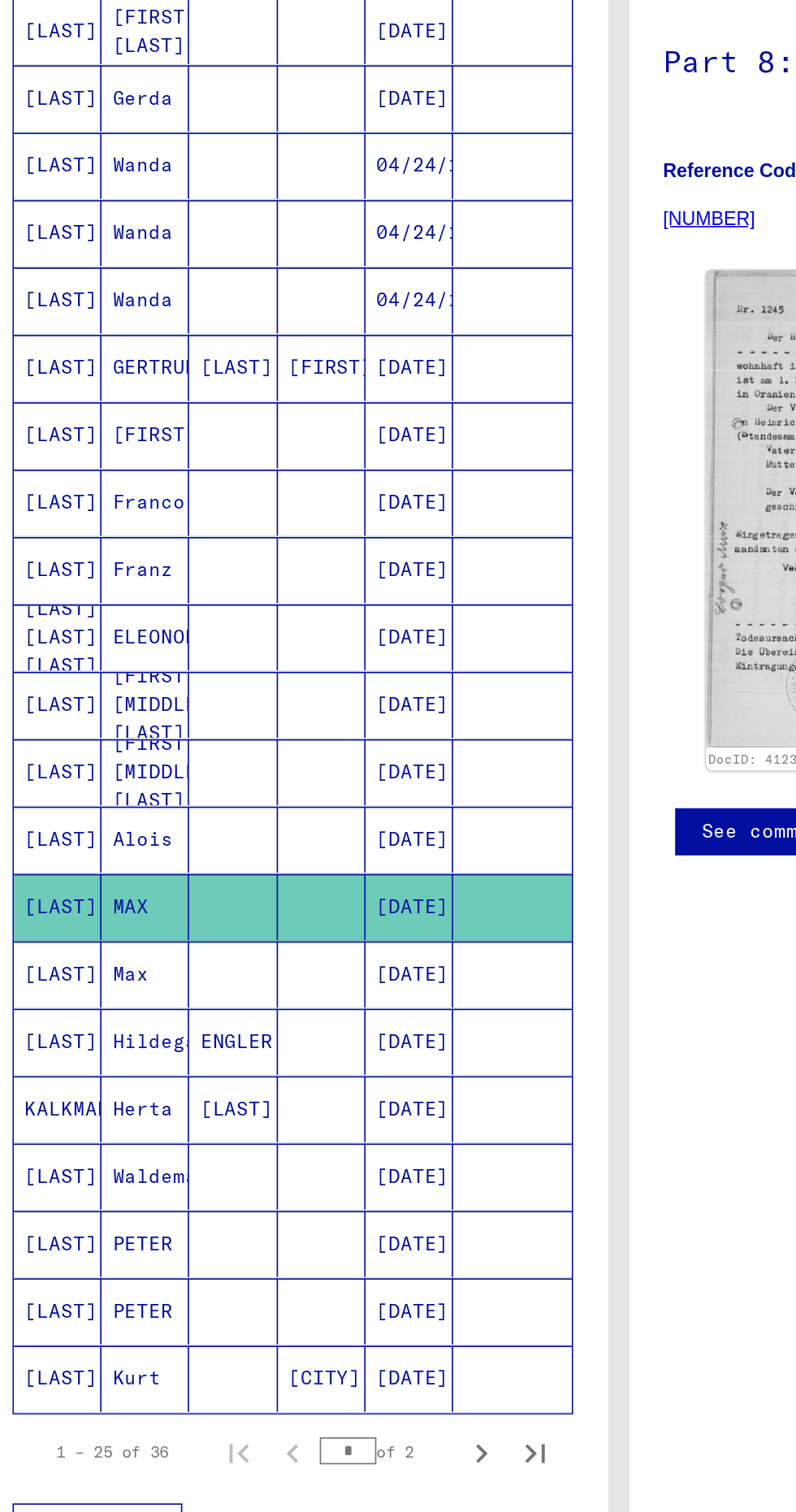 scroll, scrollTop: 0, scrollLeft: 0, axis: both 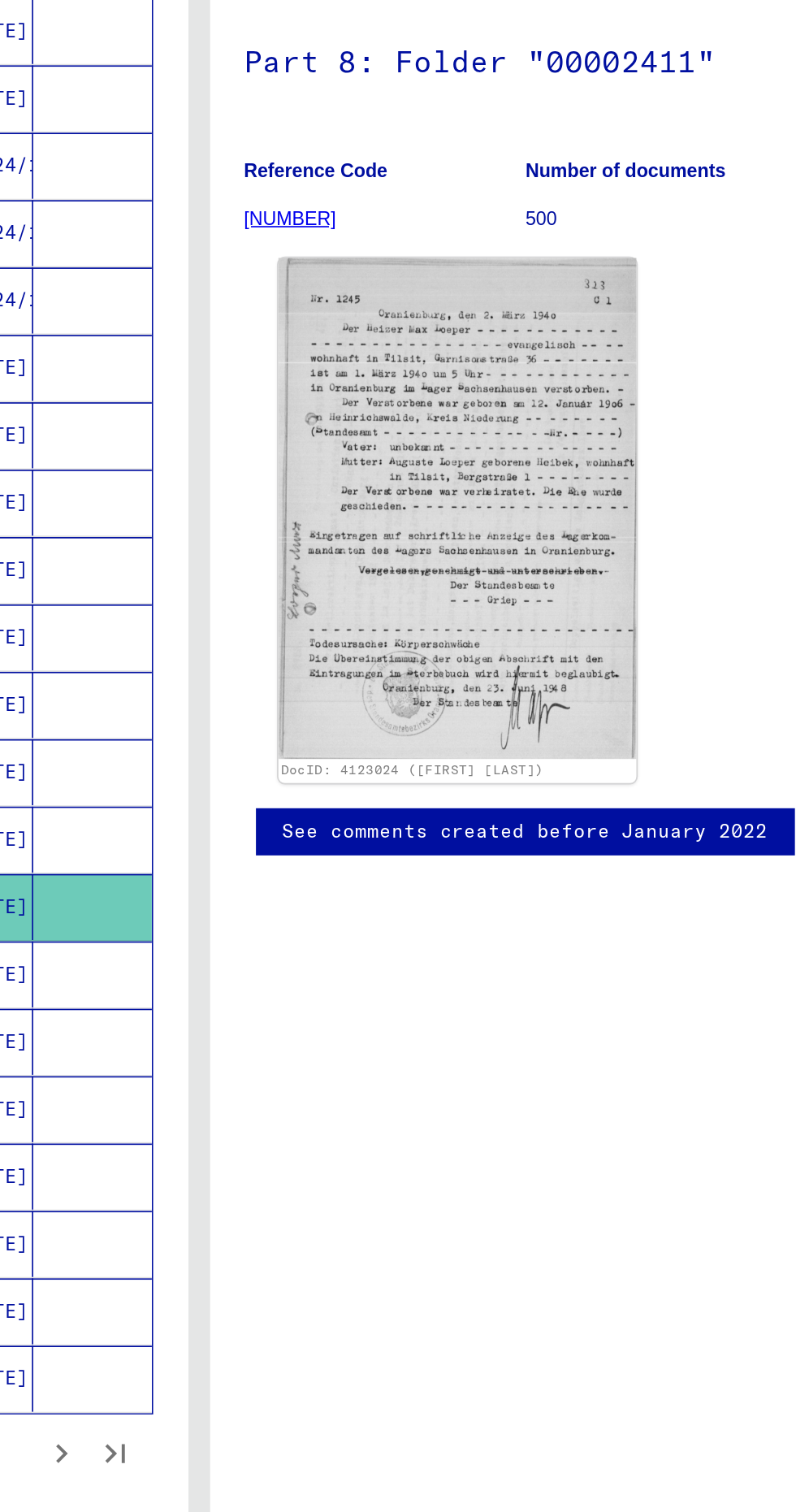 click 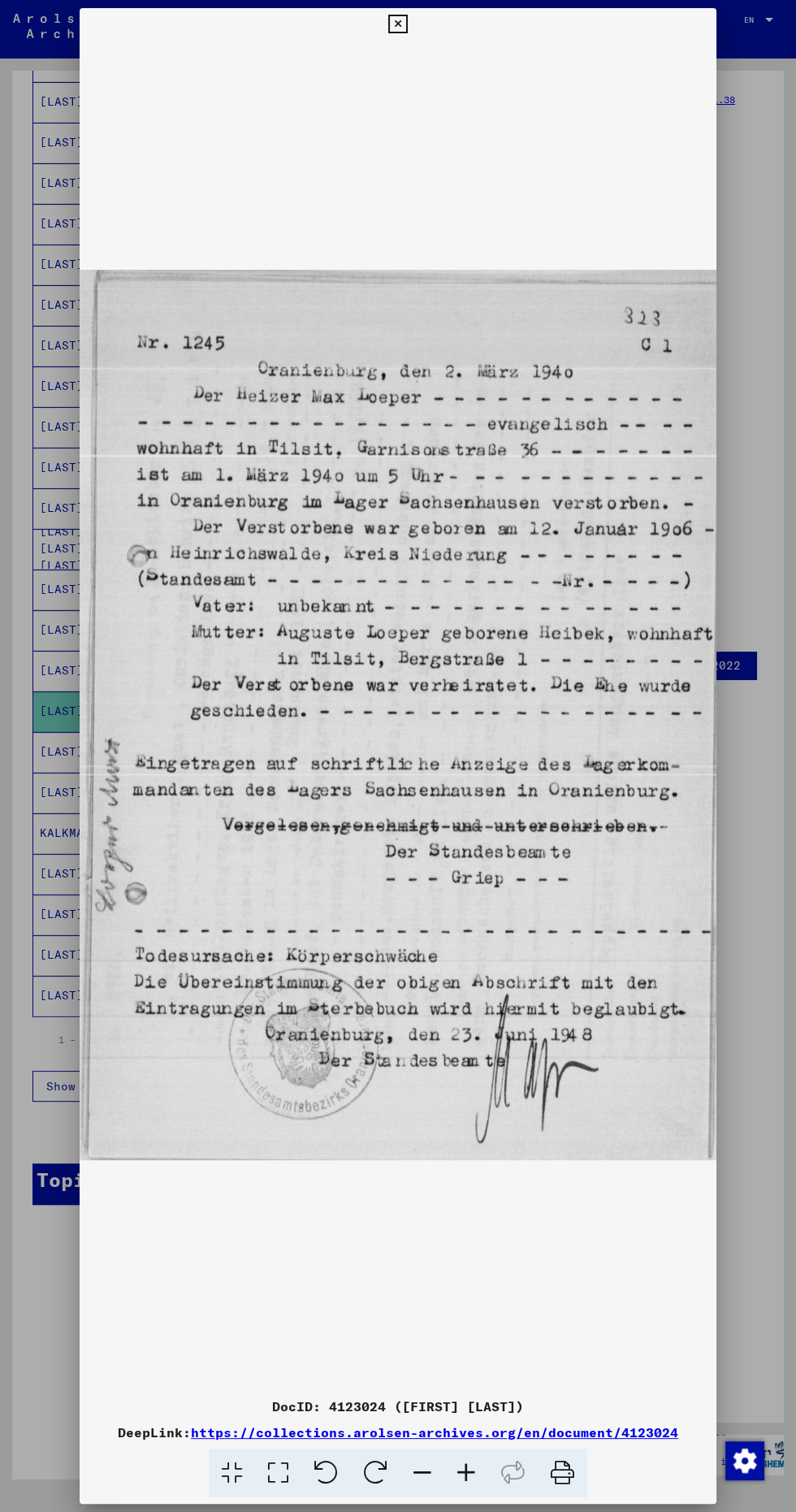 click at bounding box center [398, 756] 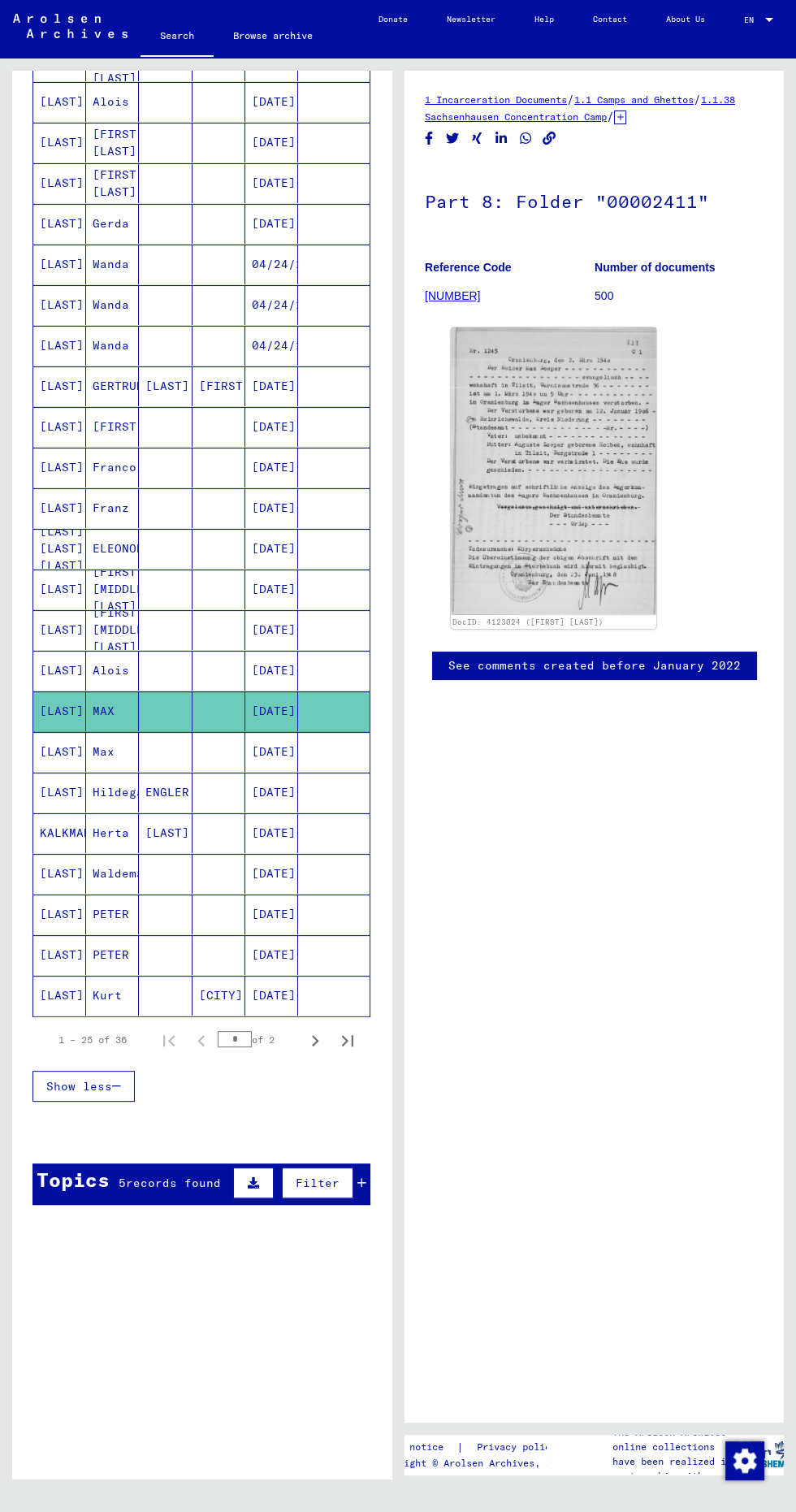 scroll, scrollTop: 0, scrollLeft: 0, axis: both 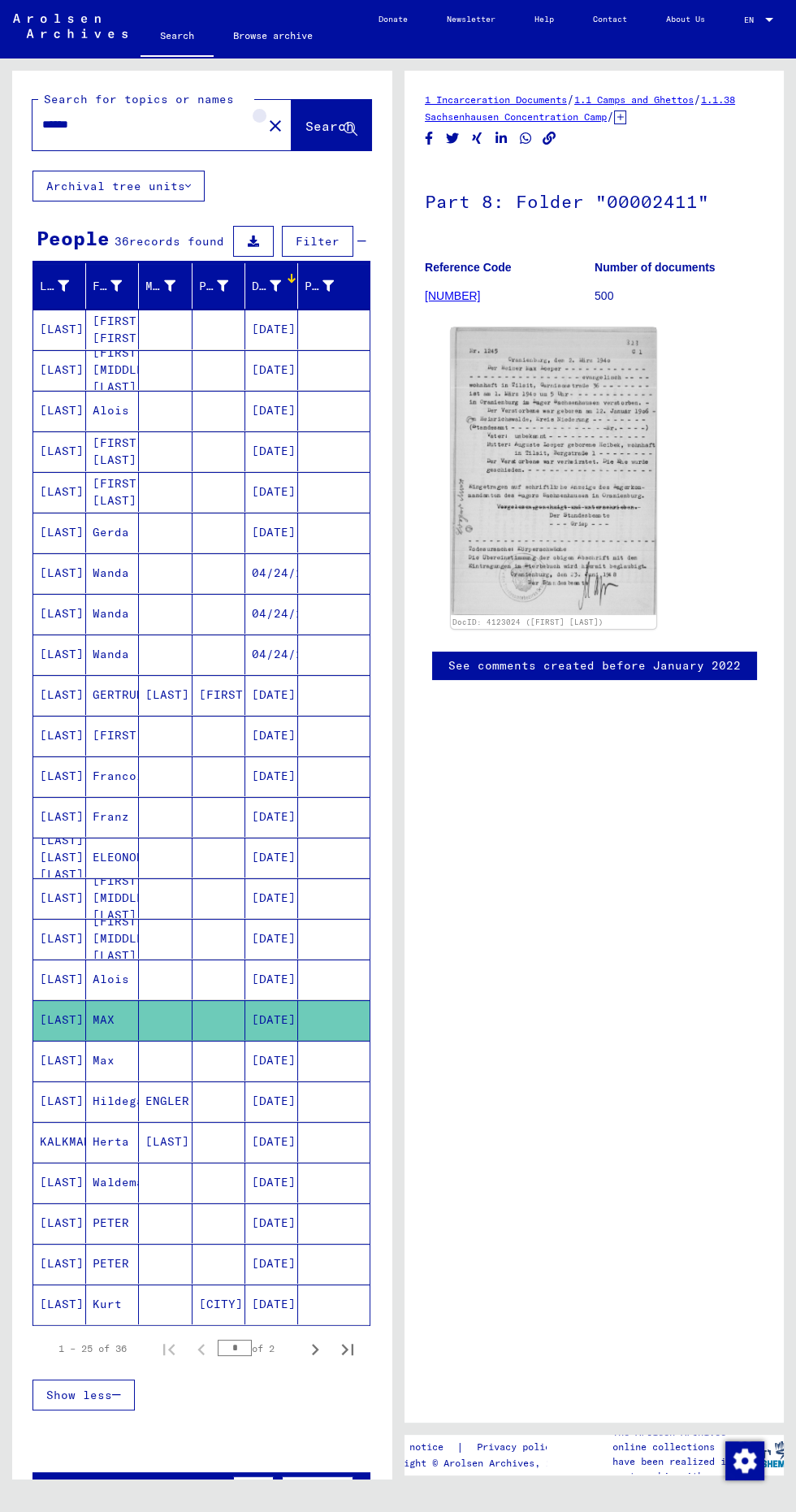 click on "close" 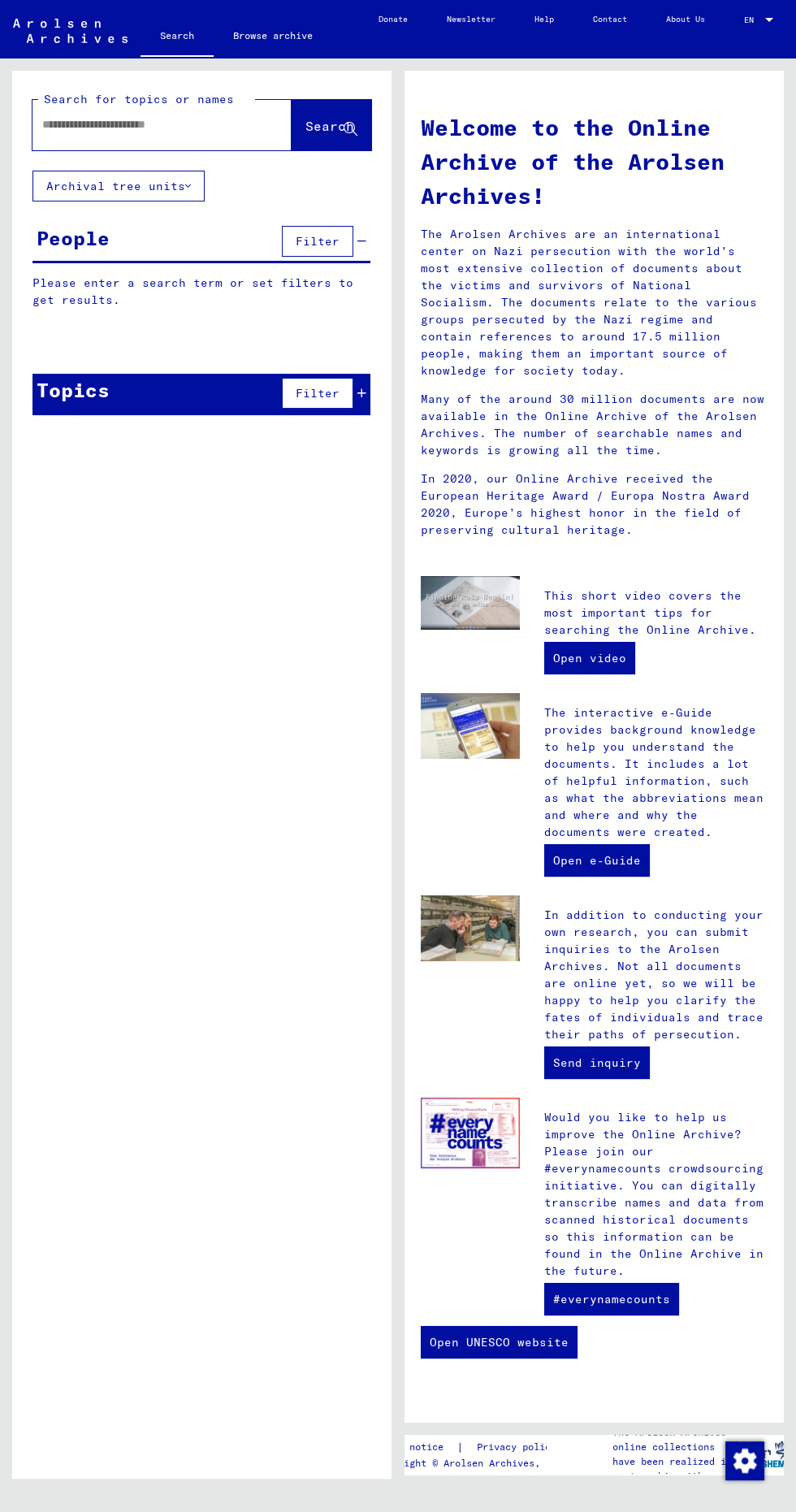 click at bounding box center (142, 124) 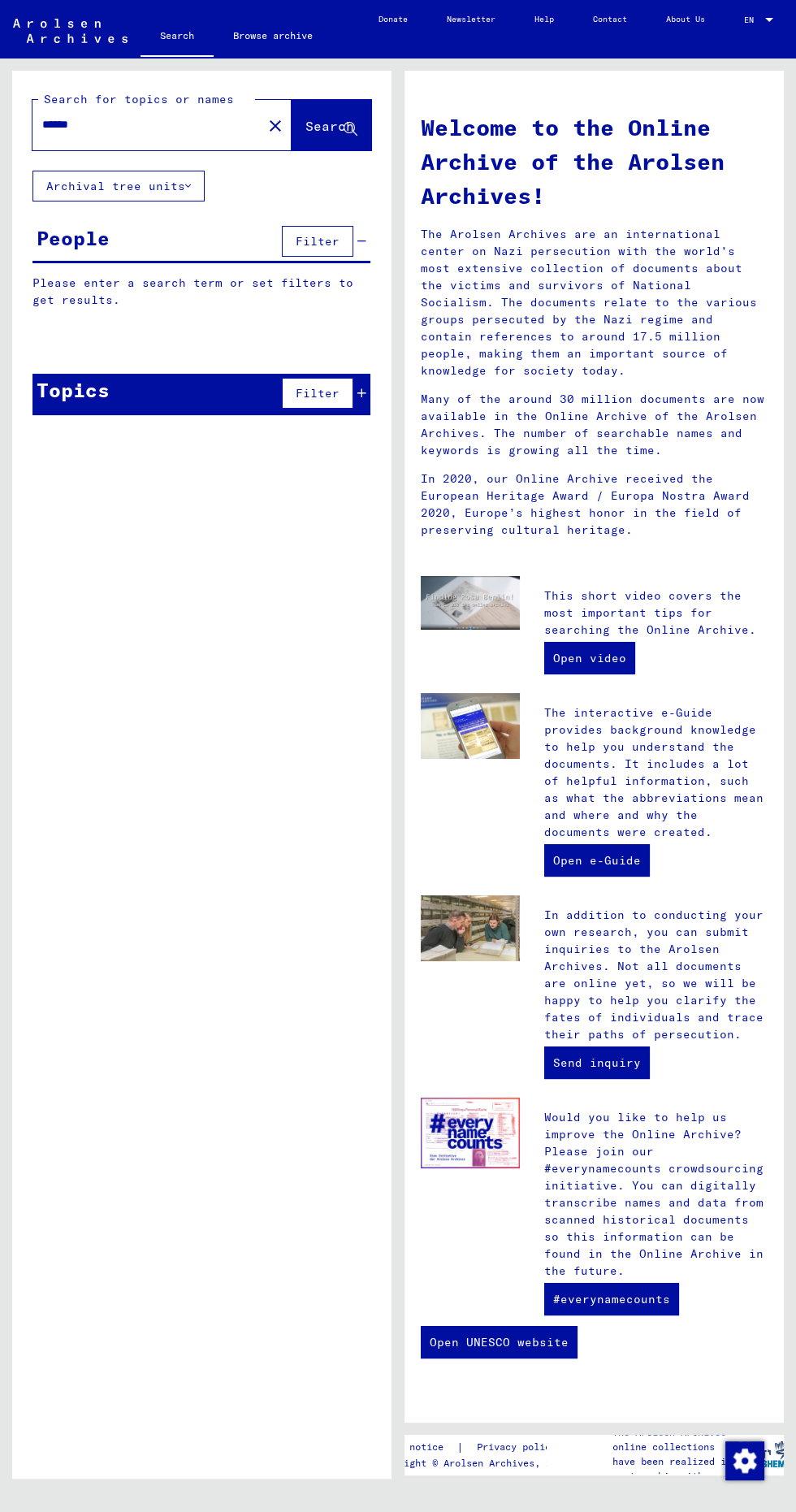 type on "******" 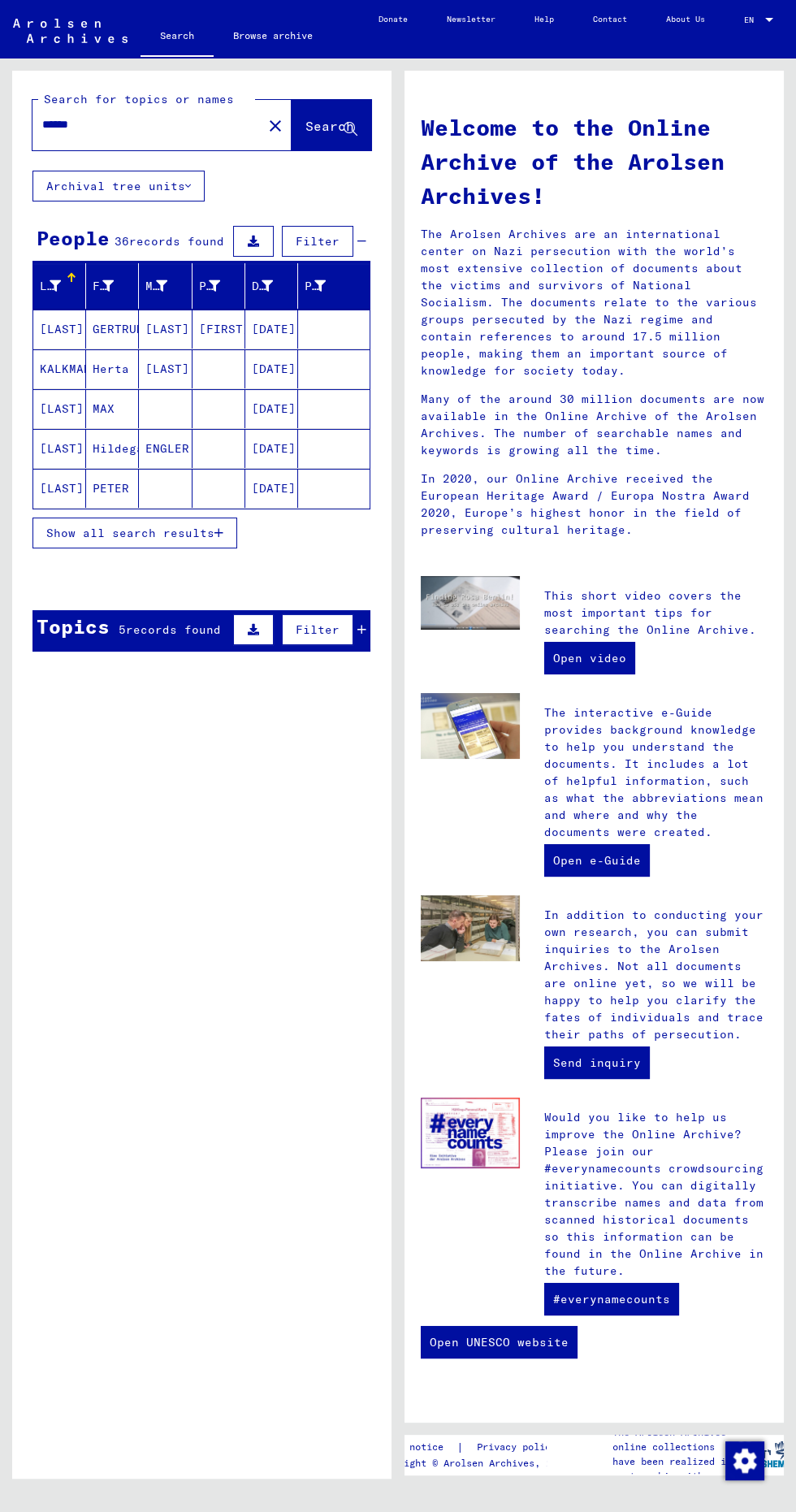 click at bounding box center [267, 286] 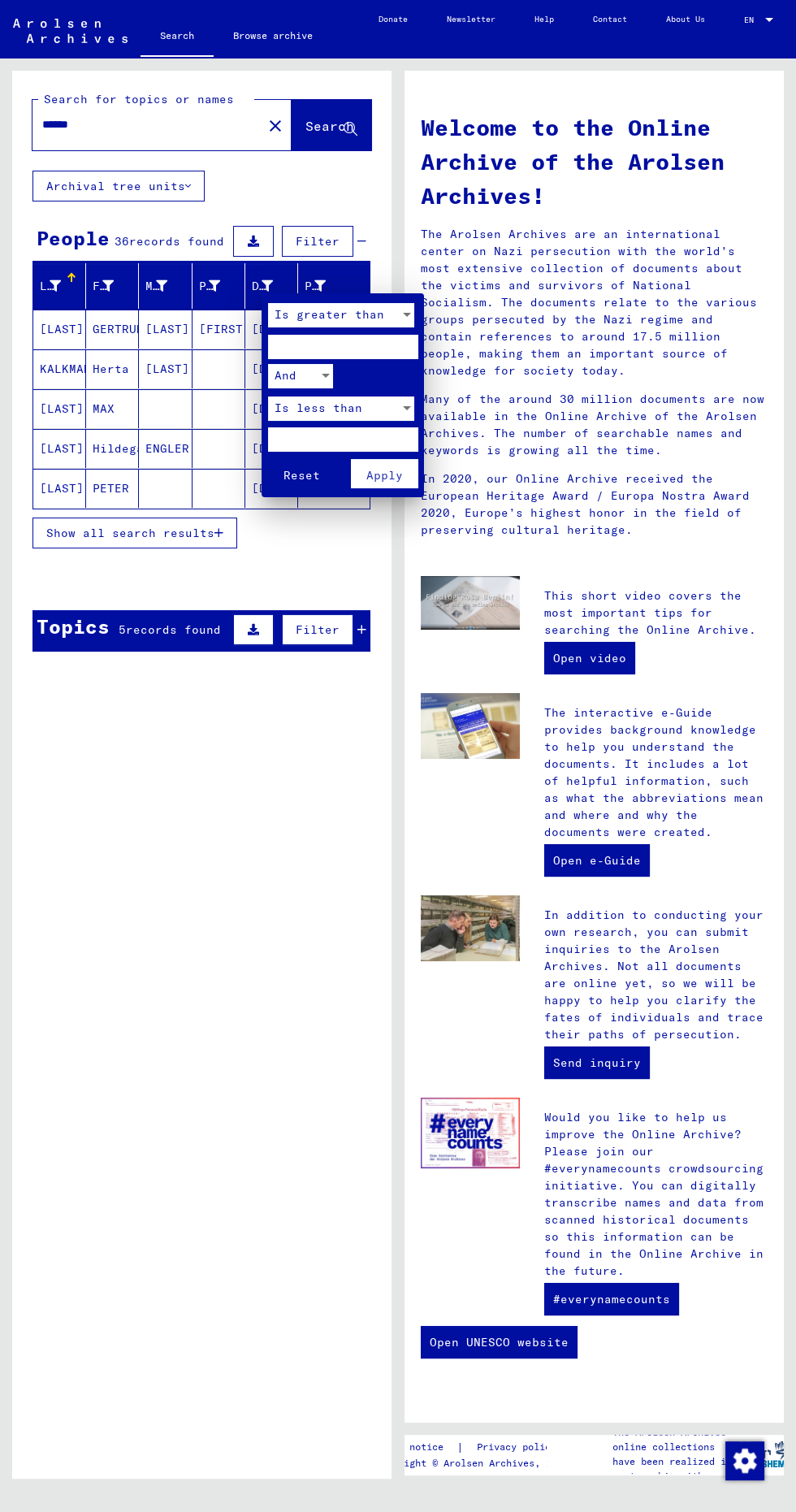 click at bounding box center [398, 756] 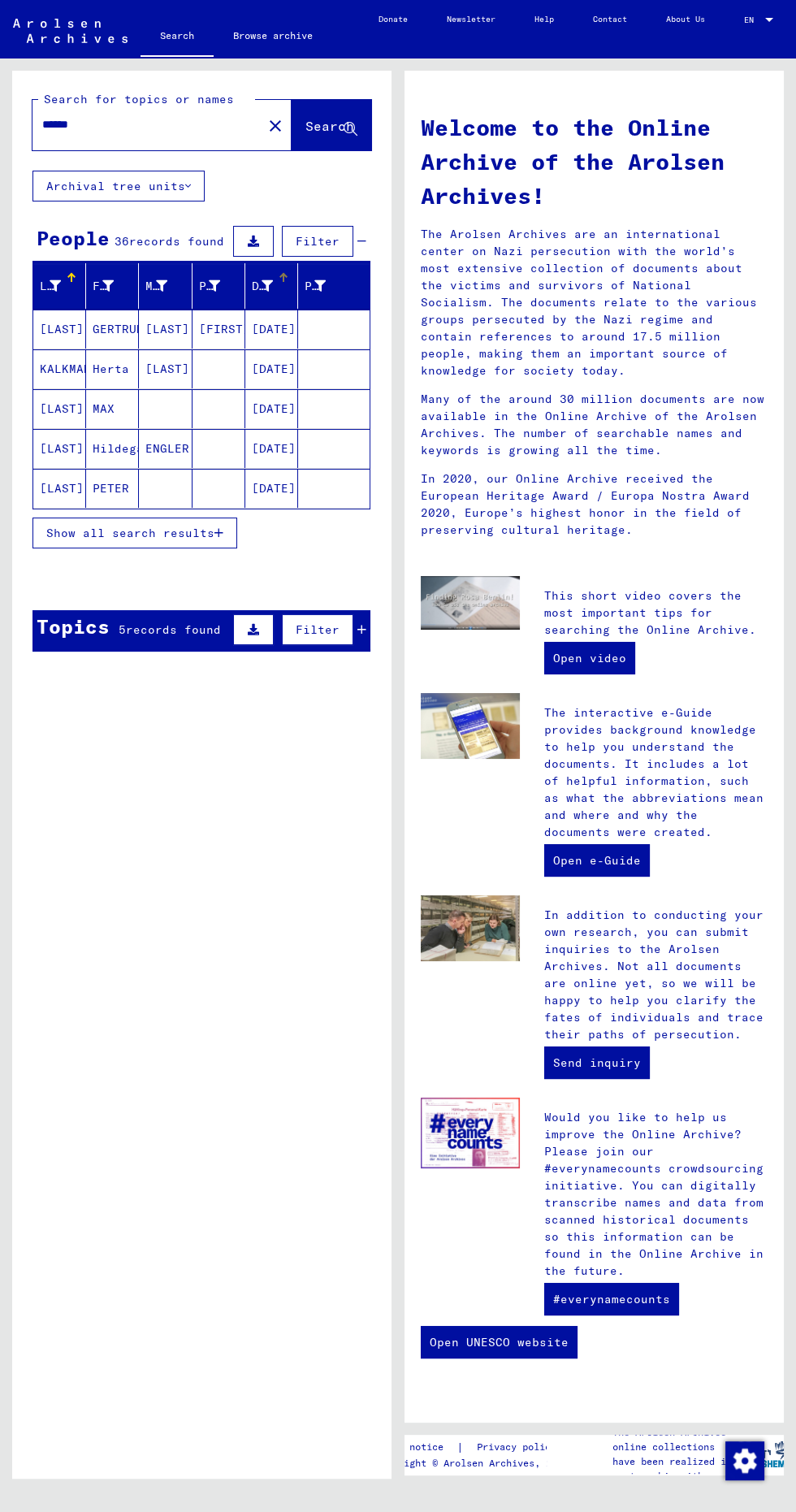 click at bounding box center [267, 286] 